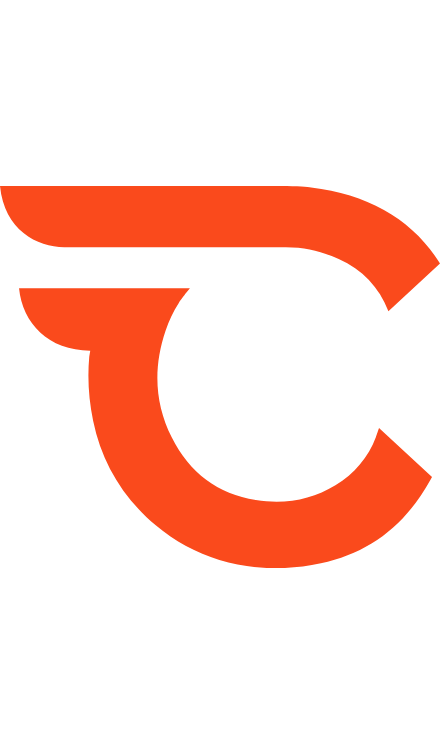 scroll, scrollTop: 0, scrollLeft: 0, axis: both 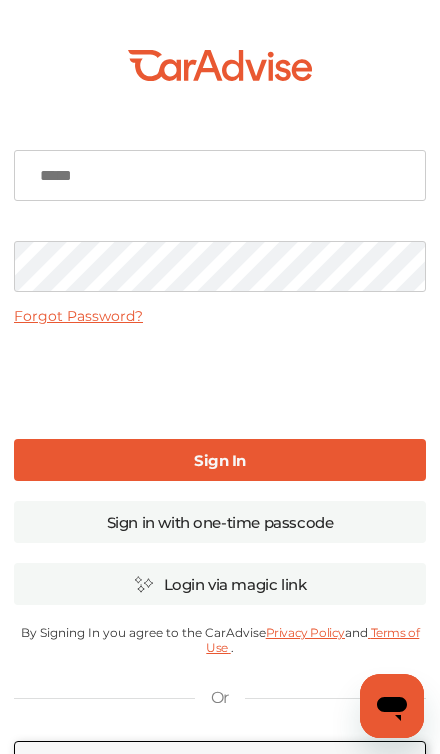 click at bounding box center [220, 175] 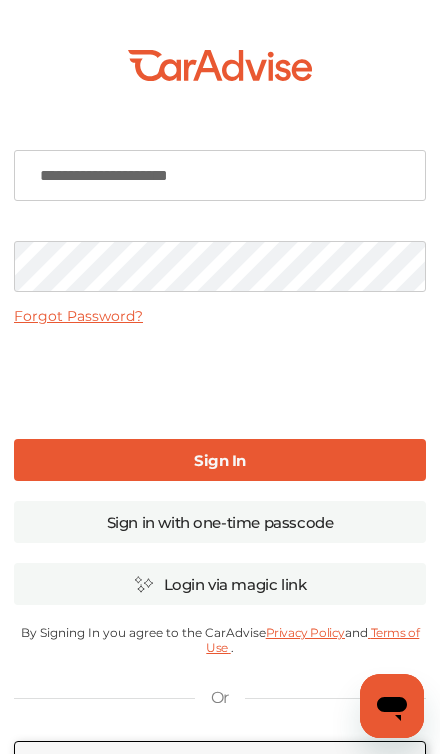 type on "**********" 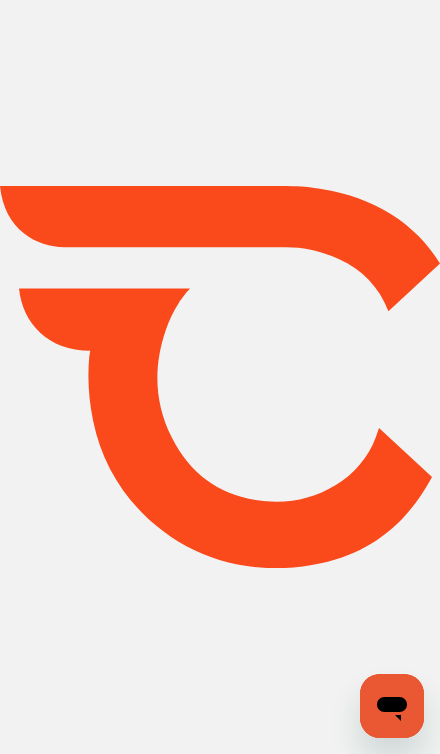 type on "*****" 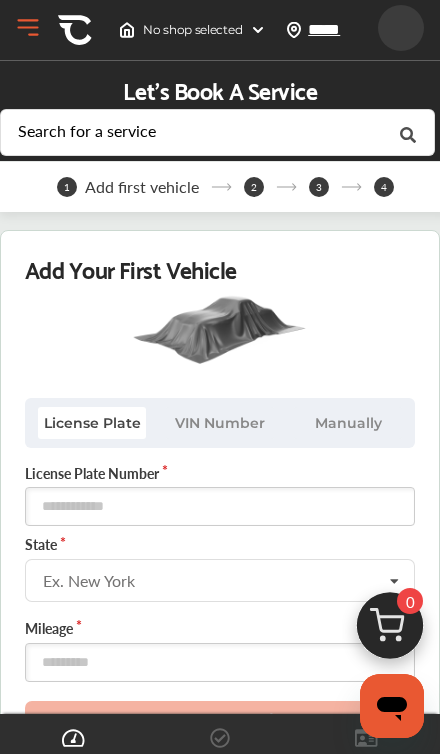 click on "VIN Number" at bounding box center [220, 423] 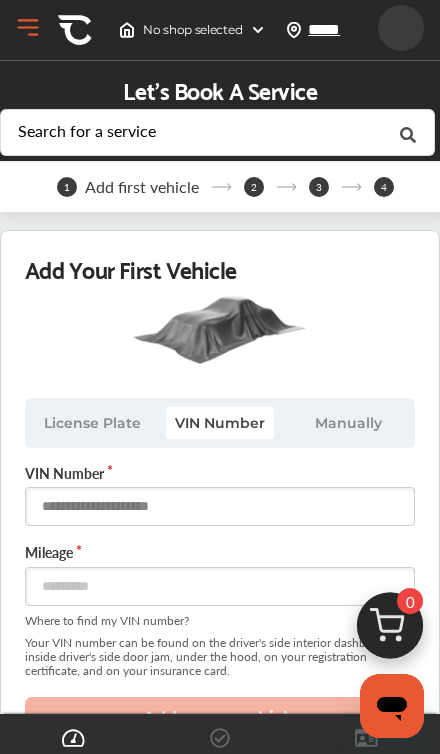click at bounding box center [220, 506] 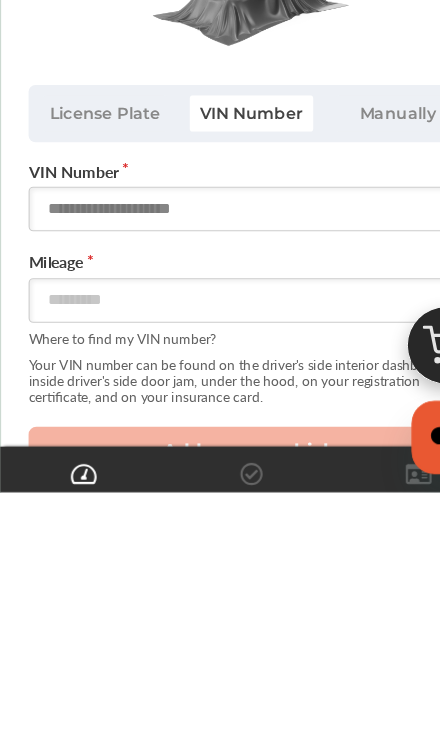 click at bounding box center (220, 506) 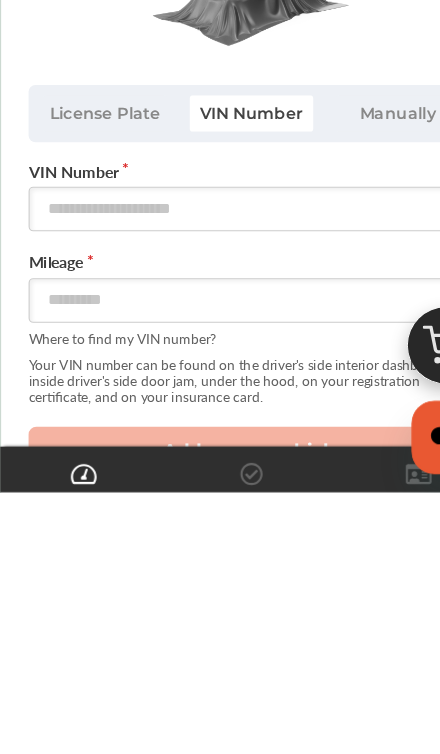 scroll, scrollTop: 229, scrollLeft: 0, axis: vertical 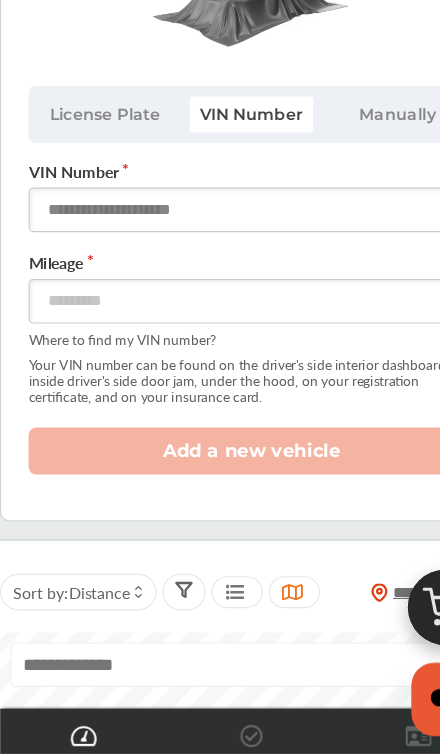 click at bounding box center (220, 277) 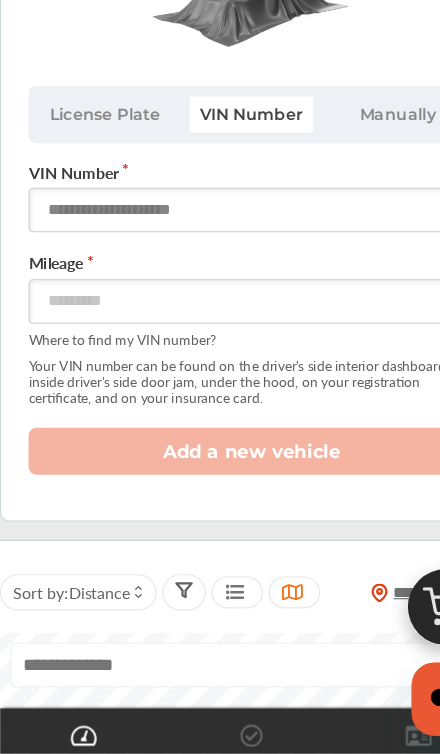 click at bounding box center (220, 278) 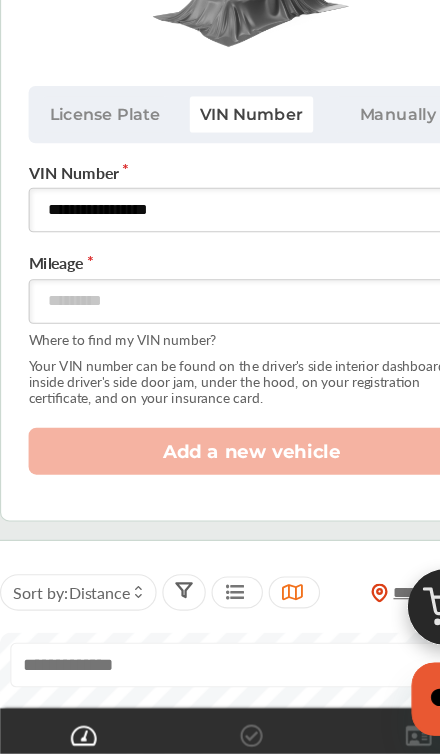 type on "**********" 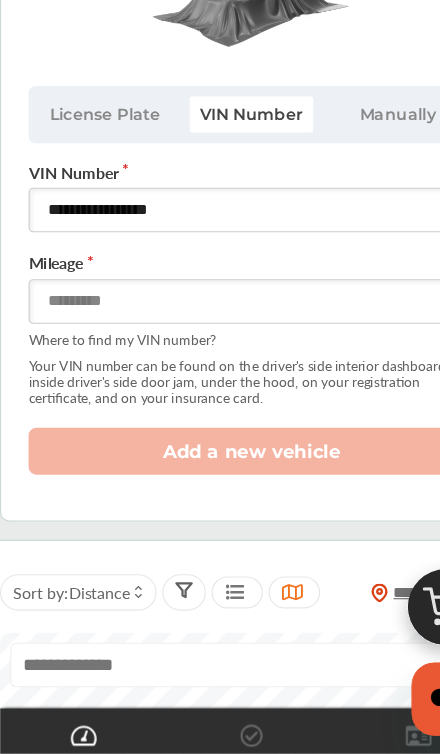 click at bounding box center [220, 358] 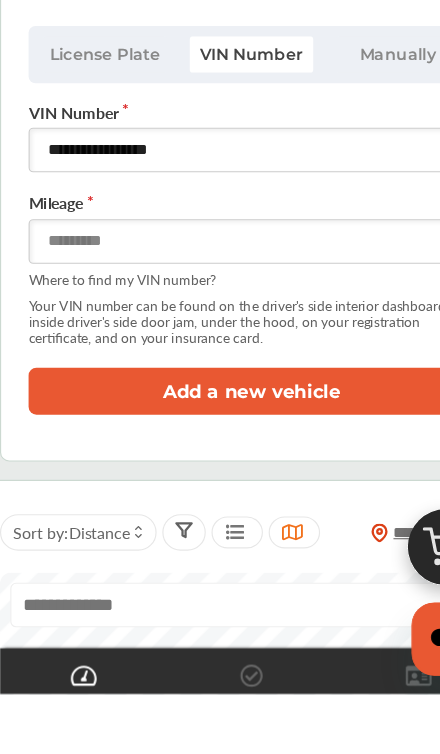 type on "*****" 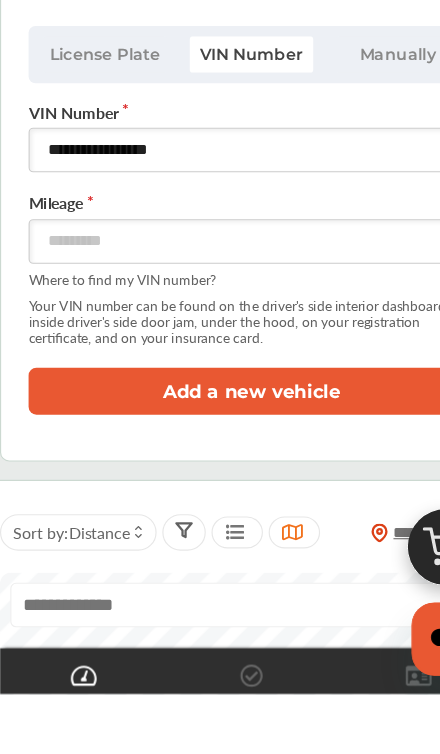 click on "Add a new vehicle" at bounding box center (220, 489) 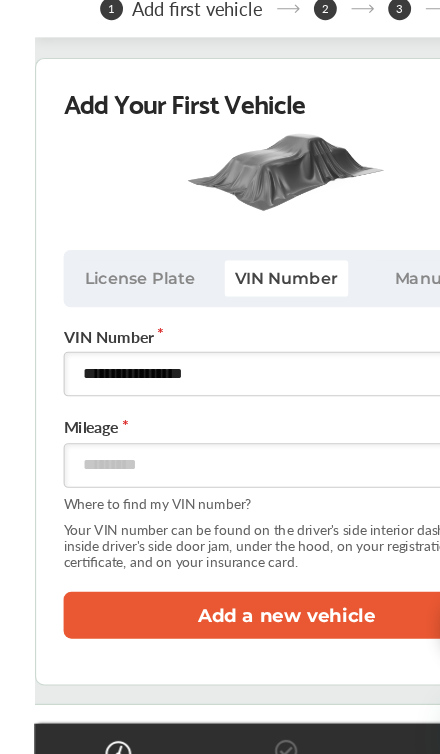 scroll, scrollTop: 0, scrollLeft: 0, axis: both 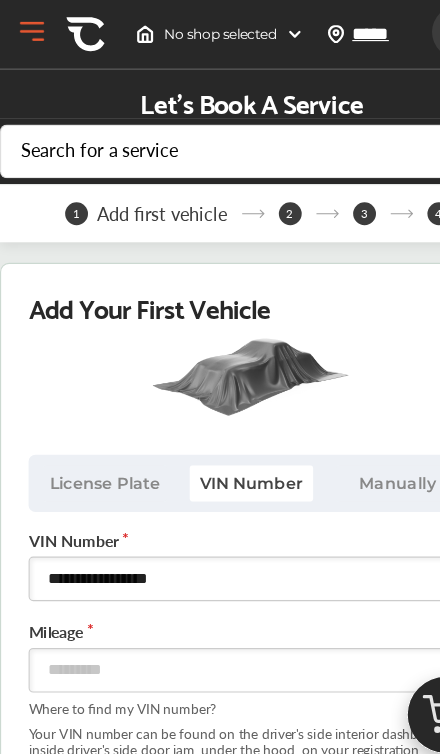click on "Open Menu" at bounding box center [28, 28] 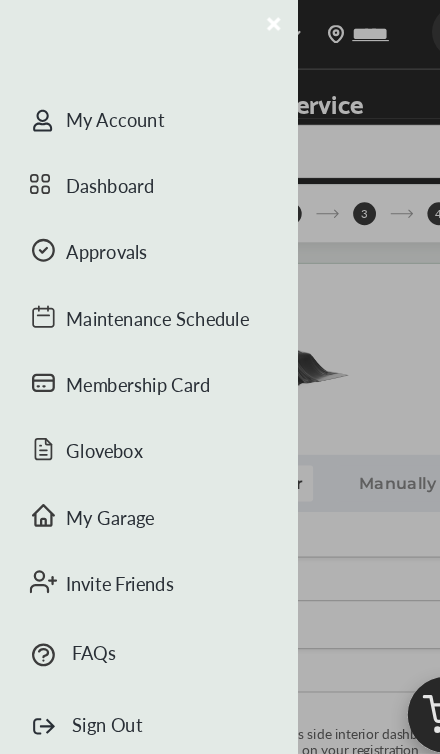 click on "My Account" at bounding box center (130, 107) 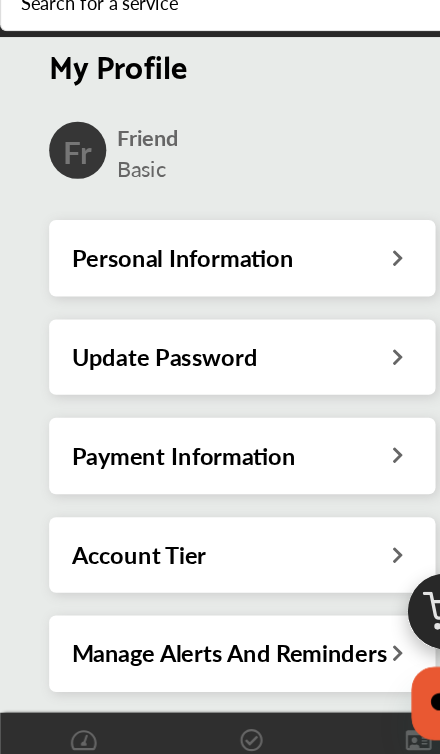 scroll, scrollTop: 0, scrollLeft: 0, axis: both 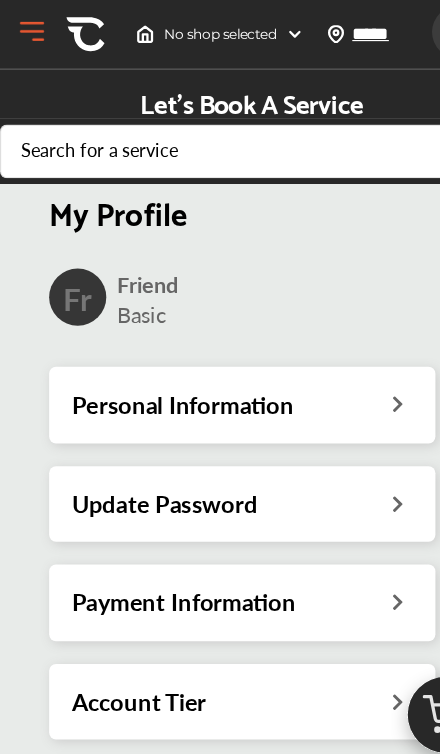 click on "Basic" at bounding box center [124, 275] 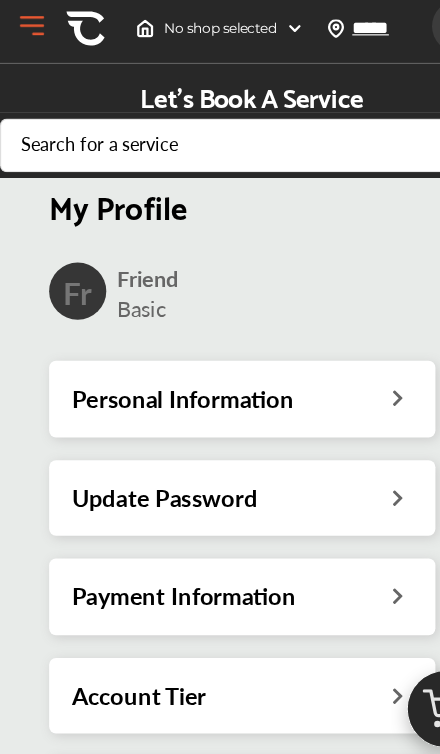 click at bounding box center (348, 351) 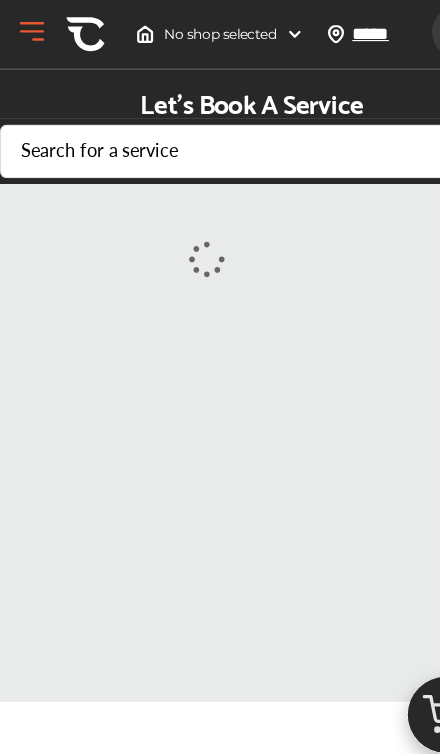 click on ".cls-1 {
clip-path: url(#clip-Pricing_Promise_Banner);
}
.cls-2 {
fill: #fff;
}
.cls-3, .cls-6 {
fill: #faa41d;
}
.cls-4, .cls-5 {
fill: #e95832;
}
.cls-5 {
font-size: 21px;
font-family:'Catamaran', sans-serif;;
font-weight: 700;
}
.cls-6 {
font-size: 9px;
font-family: 'Lato', sans-serif;
}
.cls-7 {
text-decoration: underline;
fill: #e95832;
font-family: 'Montserrat', sans-serif;
}
.cls-8 {
filter: url(#Rectangle_1);
}
CarAdvise Pricing Promise
Guaranteed lower than retail price on every service.  Learn more
Summary Scheduled Services Add or Change Services" at bounding box center [220, 337] 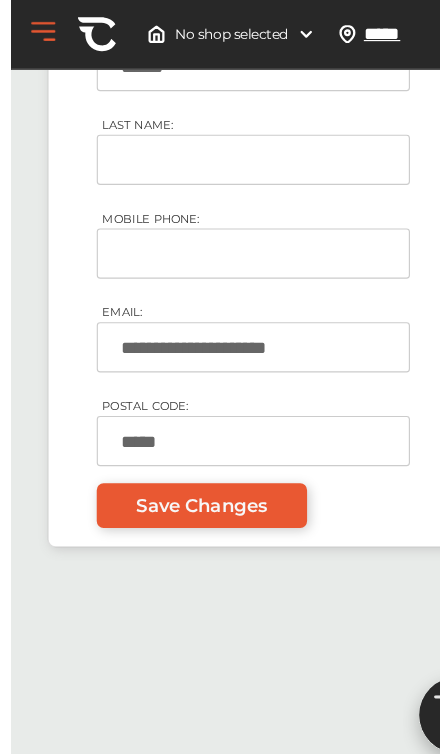 scroll, scrollTop: 0, scrollLeft: 0, axis: both 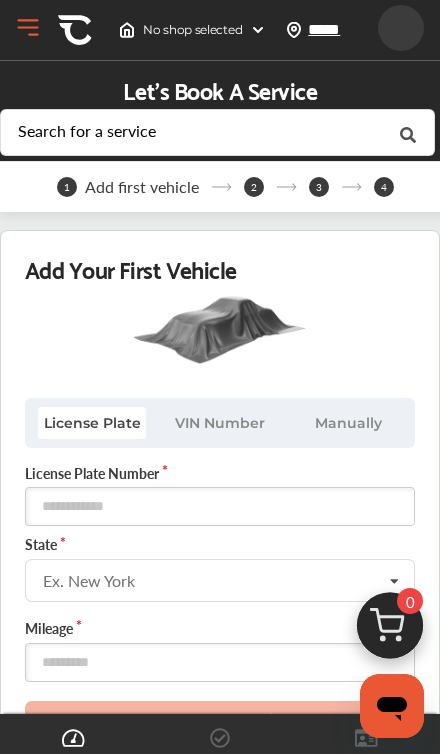 click on "*****" at bounding box center [348, 29] 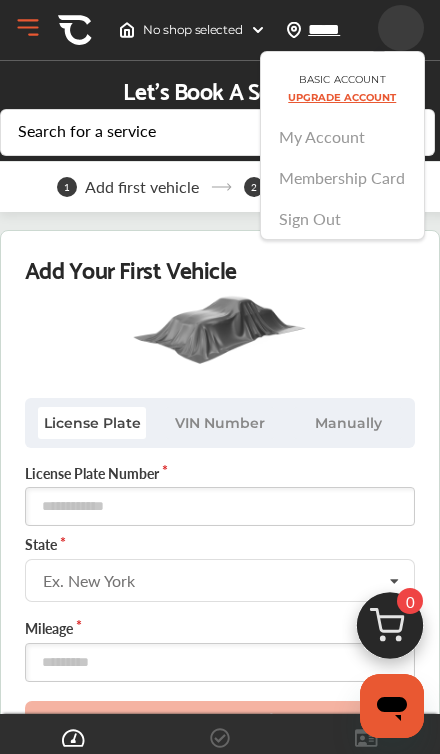 click on "Sign Out" at bounding box center (342, 218) 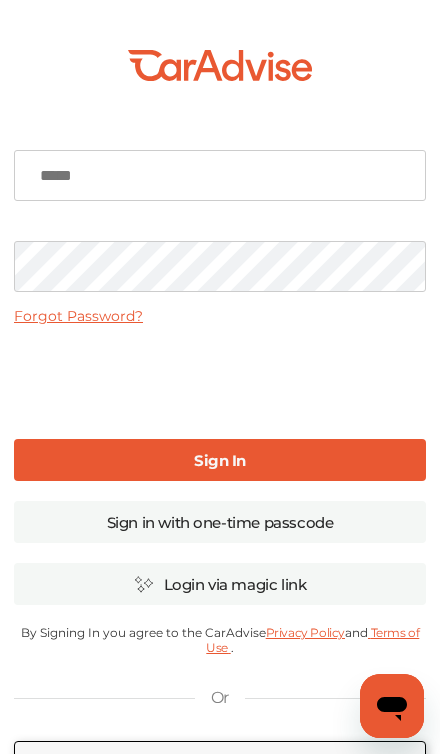 click at bounding box center (220, 175) 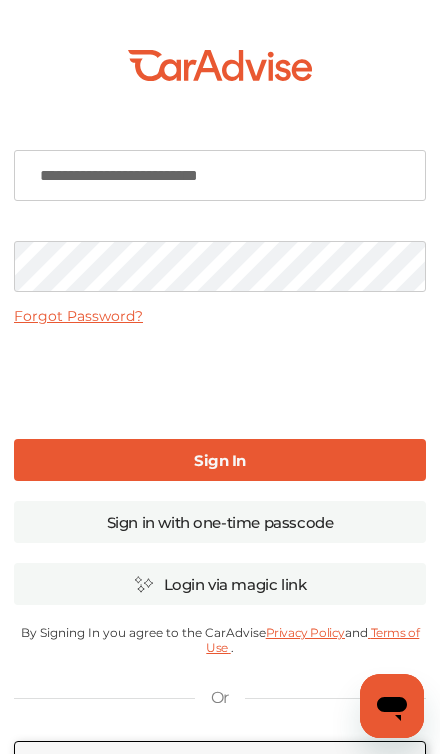 type on "**********" 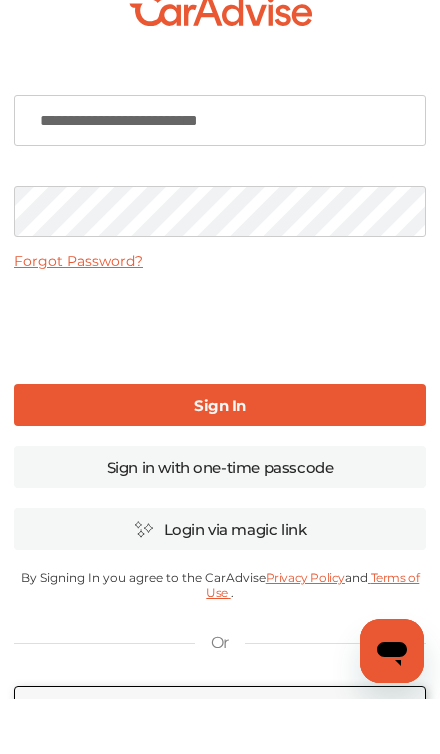 scroll, scrollTop: 55, scrollLeft: 0, axis: vertical 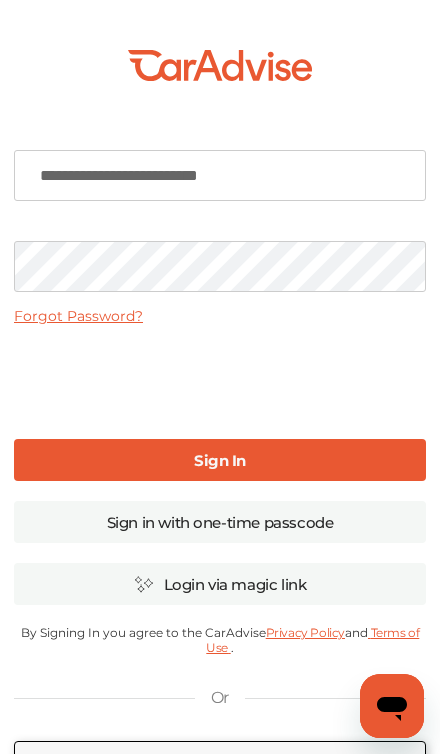 click on "Sign In" at bounding box center [220, 460] 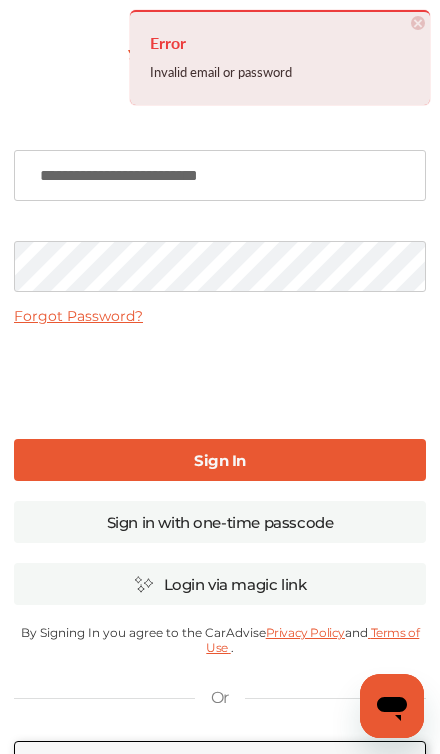 click on "Sign In" at bounding box center (220, 460) 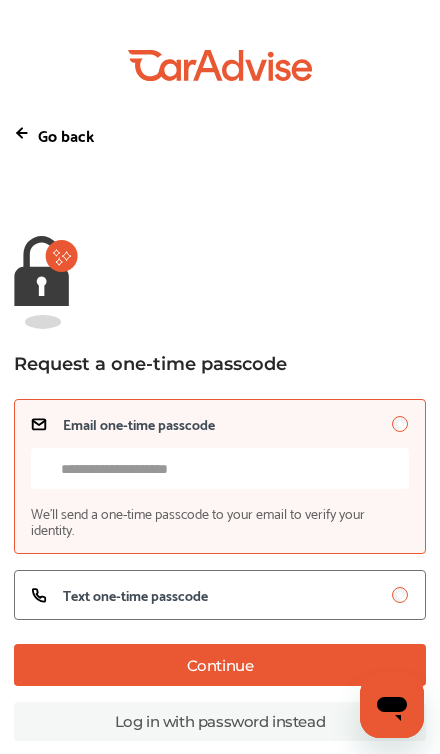 click on "Email one-time passcode We’ll send a one-time passcode to your email to verify your identity." at bounding box center (220, 468) 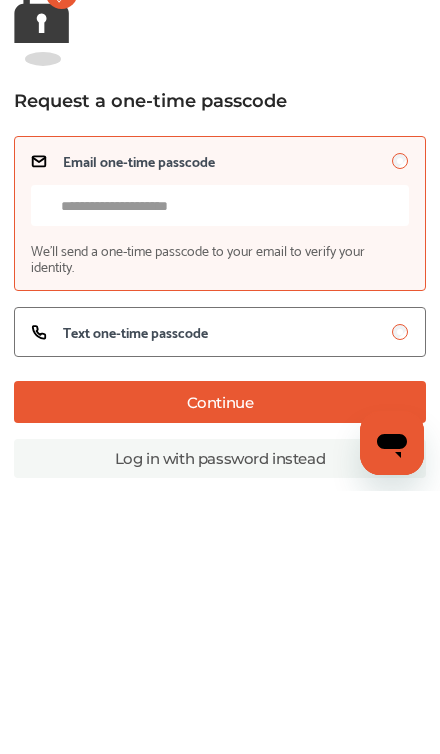 click on "Text one-time passcode" at bounding box center (135, 595) 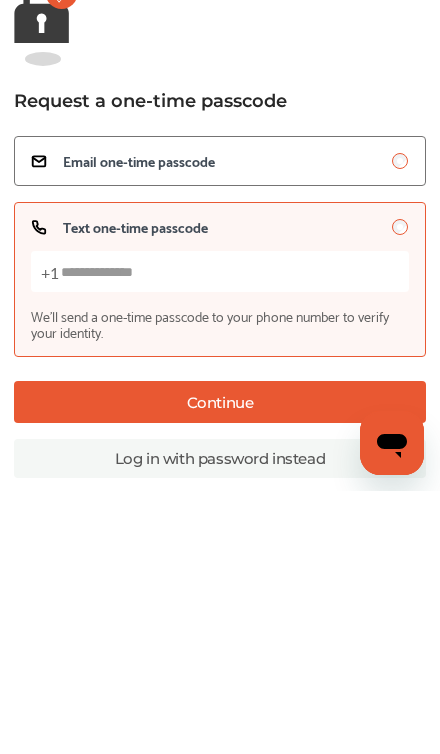 scroll, scrollTop: 157, scrollLeft: 0, axis: vertical 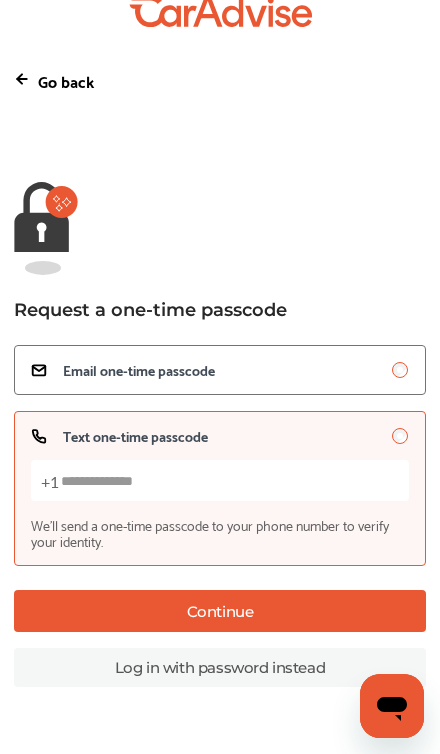 click on "Text one-time passcode We’ll send a one-time passcode to your phone number to verify your identity. +1" at bounding box center (220, 488) 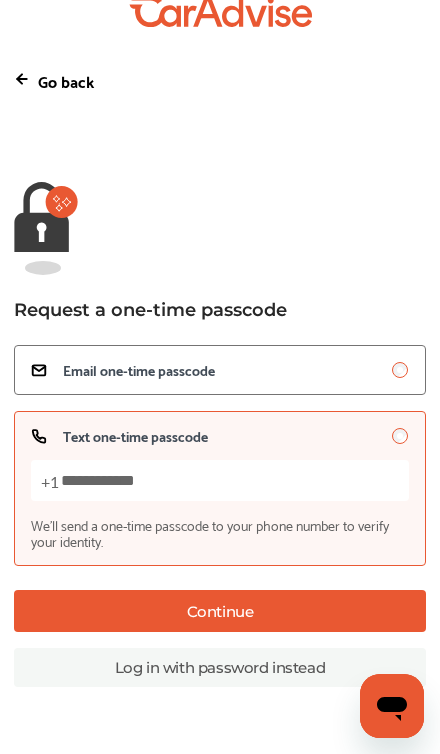 type on "**********" 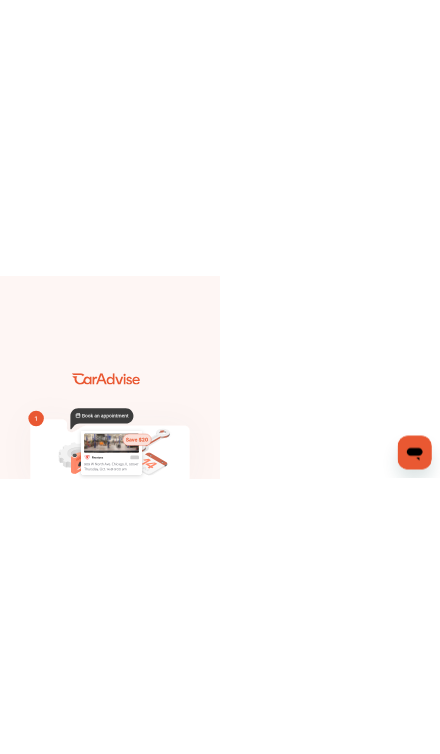scroll, scrollTop: 62, scrollLeft: 0, axis: vertical 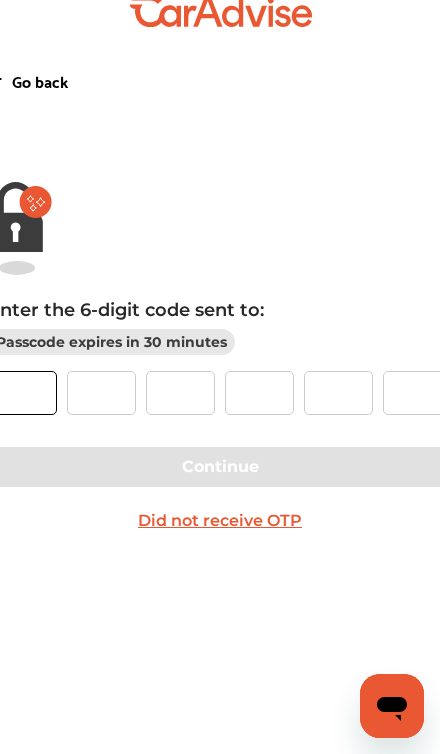 click at bounding box center (22, 393) 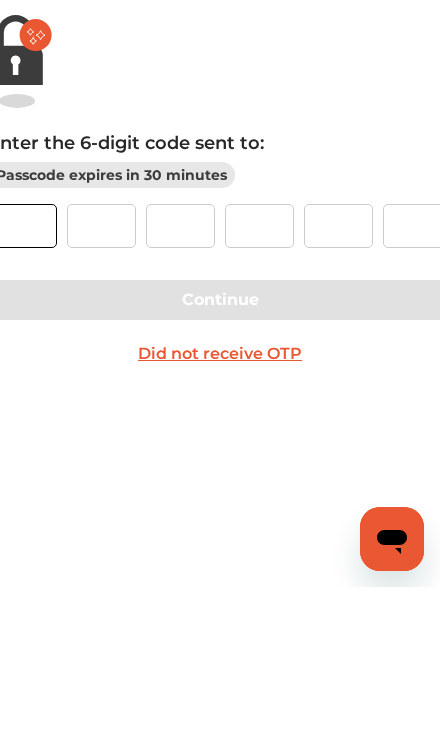 type on "*" 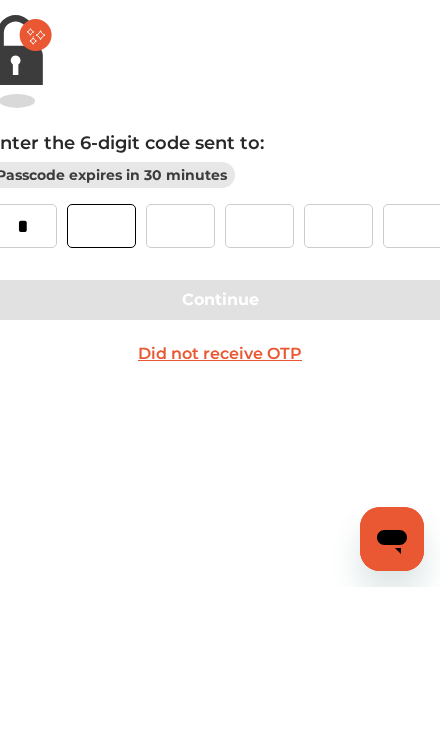 type on "*" 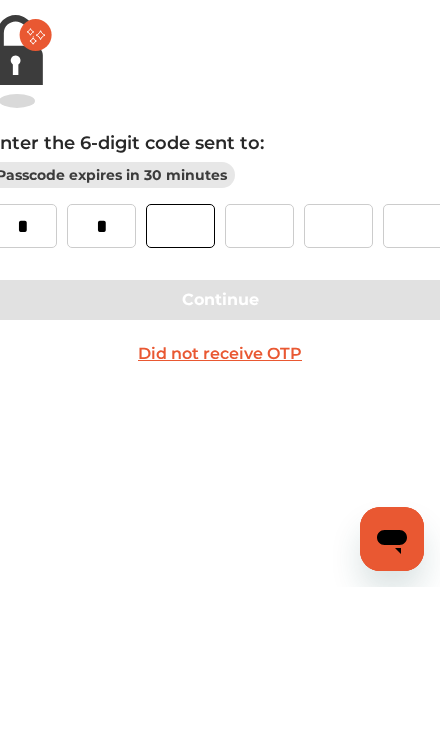 type on "*" 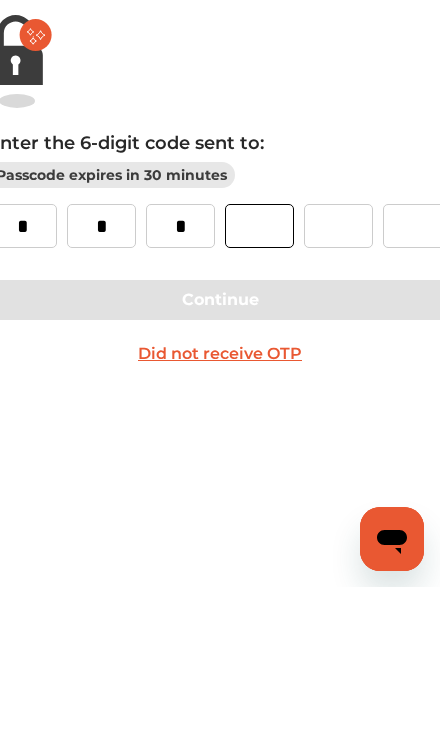 type on "*" 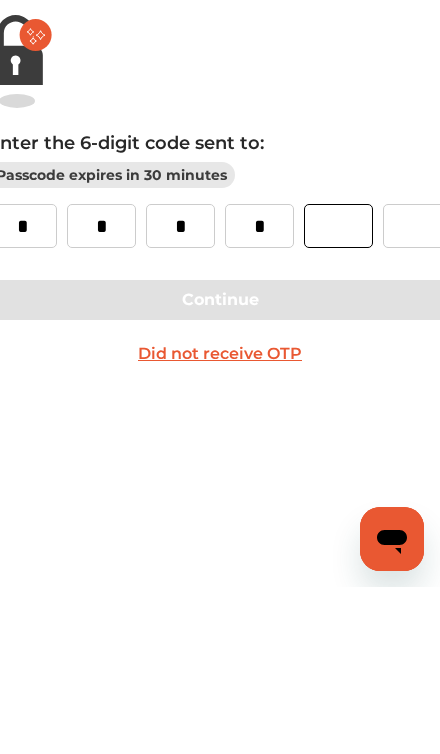 type on "*" 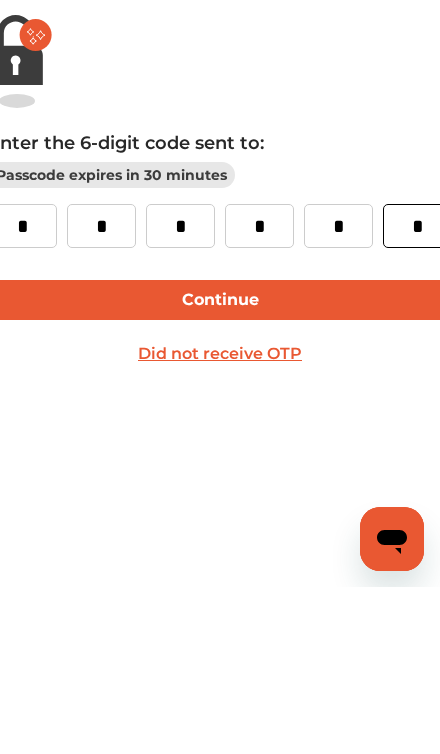 type on "*" 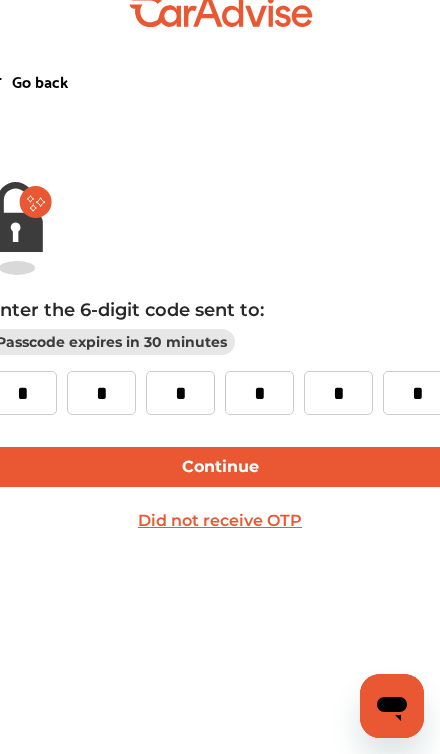 click on "Continue" at bounding box center (220, 467) 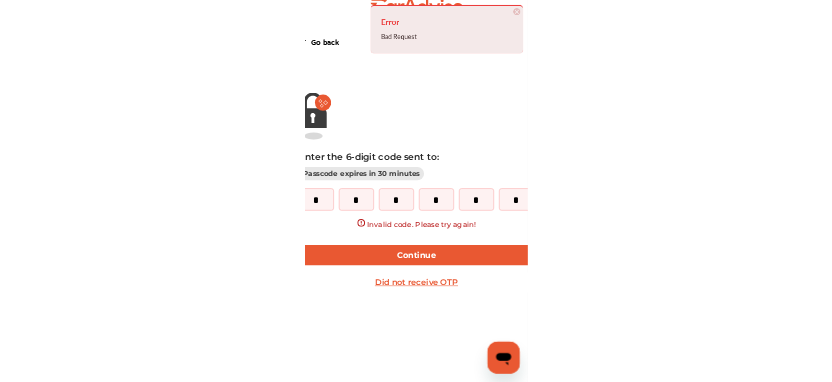 scroll, scrollTop: 0, scrollLeft: 0, axis: both 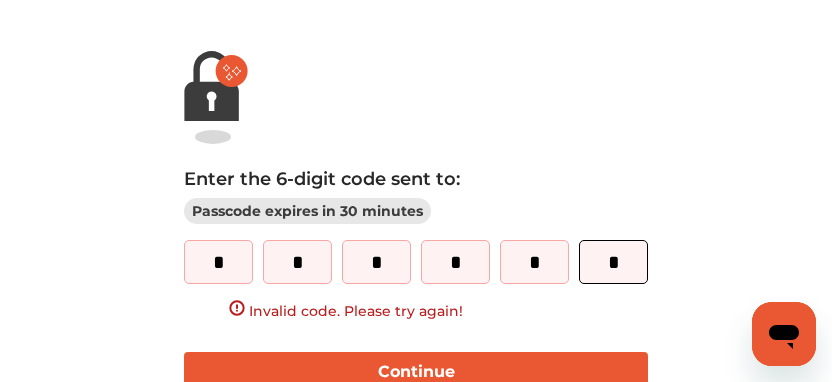 click on "*" at bounding box center (613, 262) 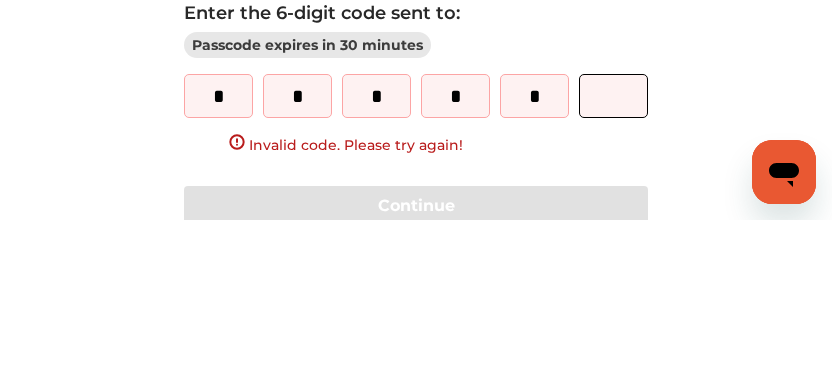 type 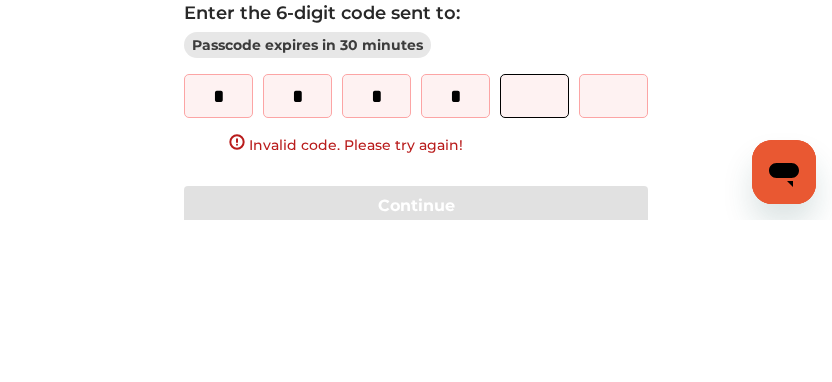 type 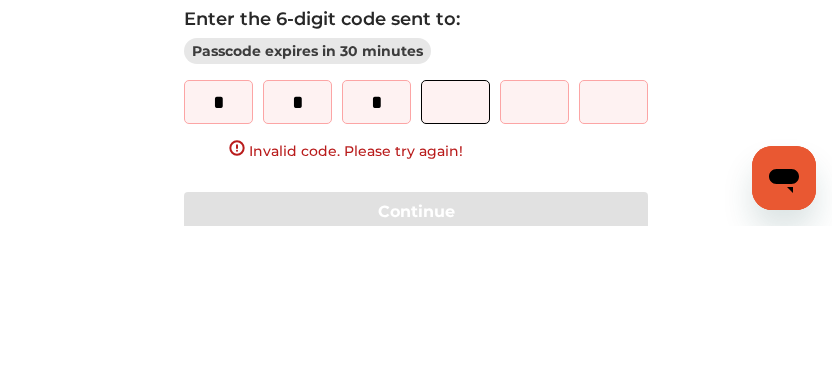 type 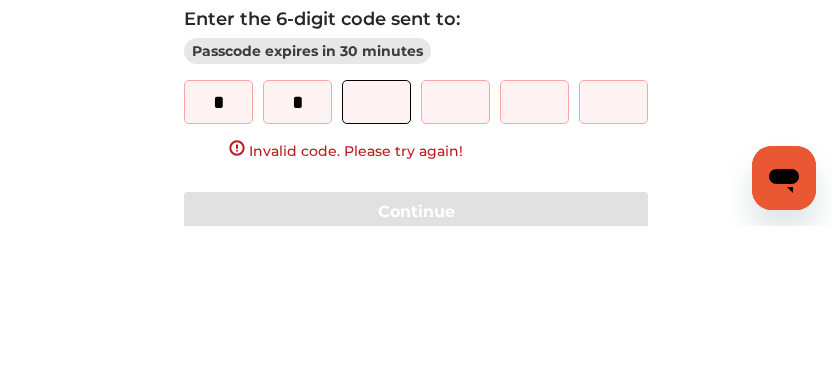 type 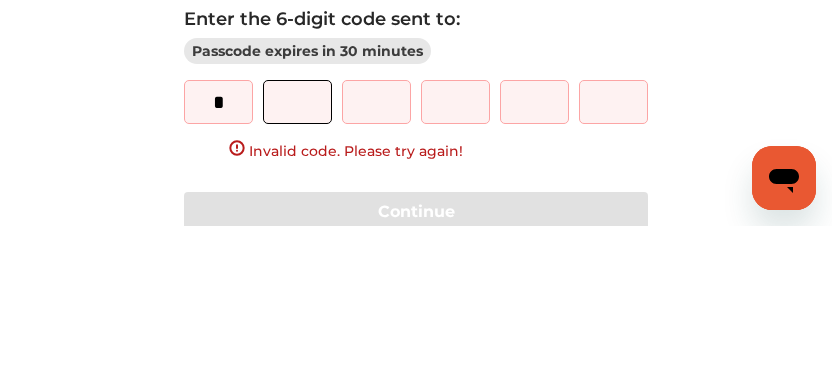 type 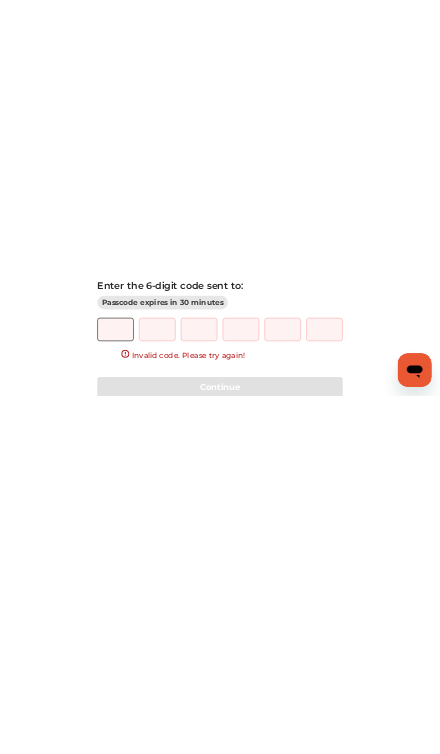 scroll, scrollTop: 42, scrollLeft: 0, axis: vertical 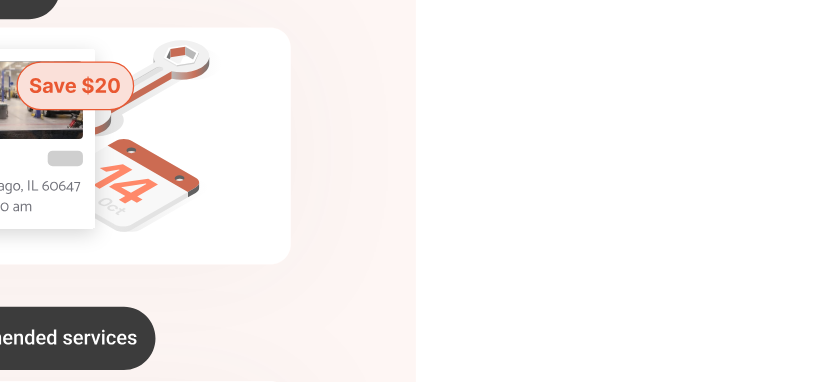 type on "*" 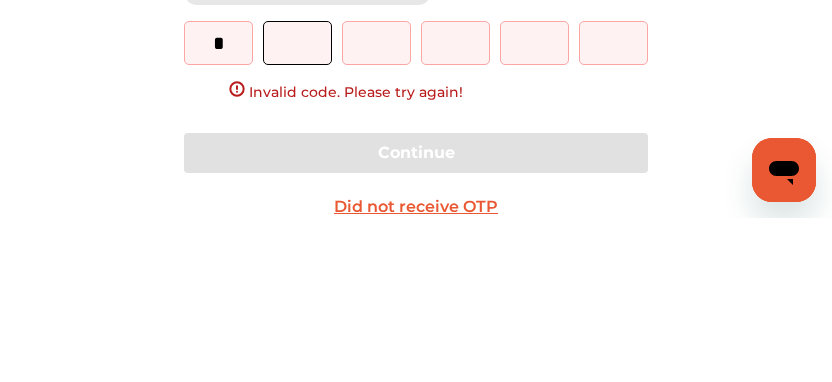 type on "*" 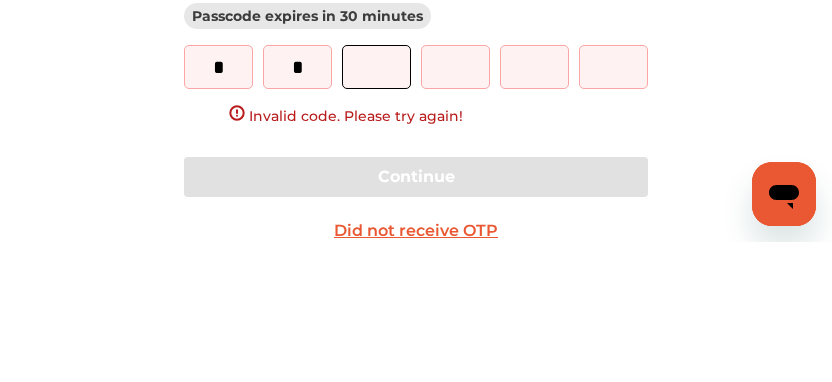 type on "*" 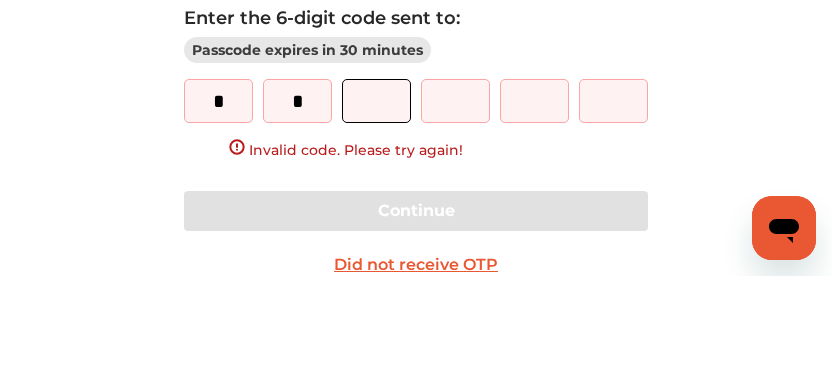 type 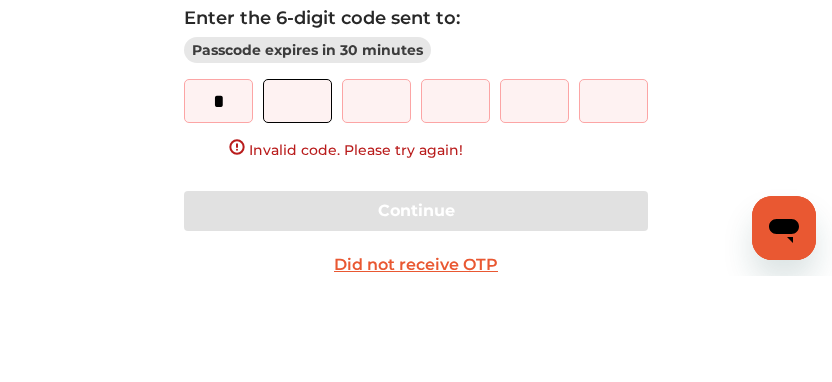 type on "*" 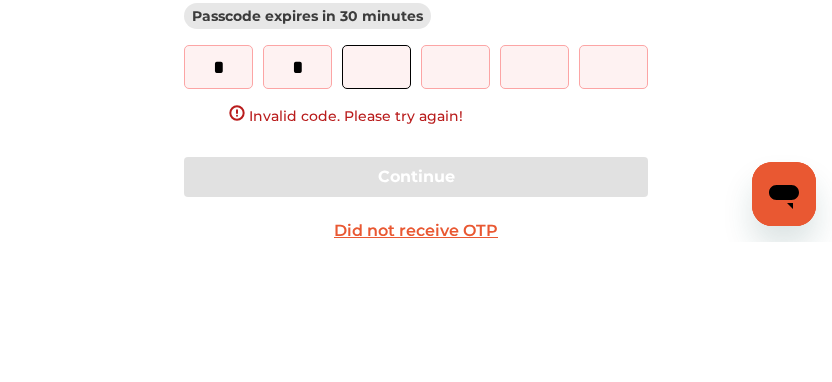 type on "*" 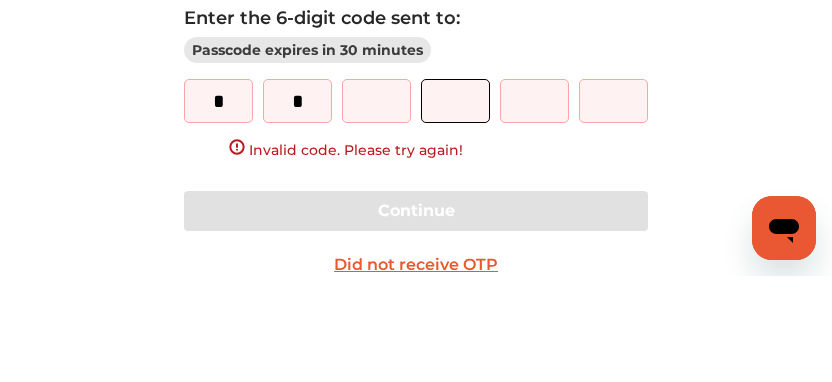 type on "*" 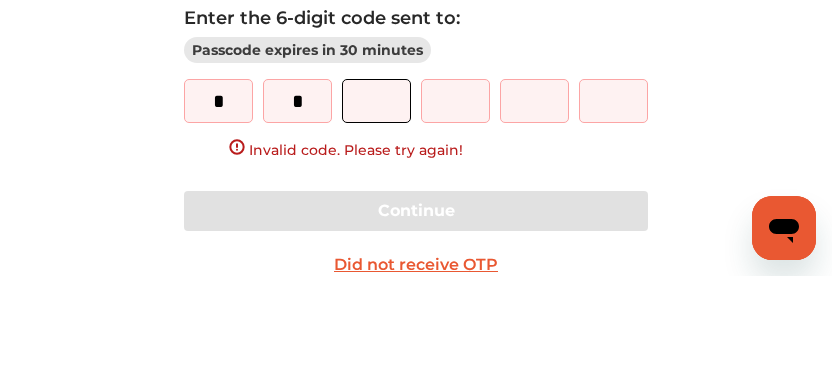 type on "*" 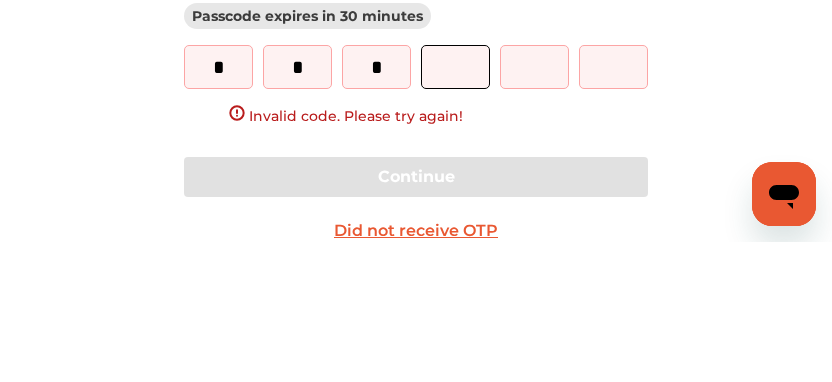 type on "*" 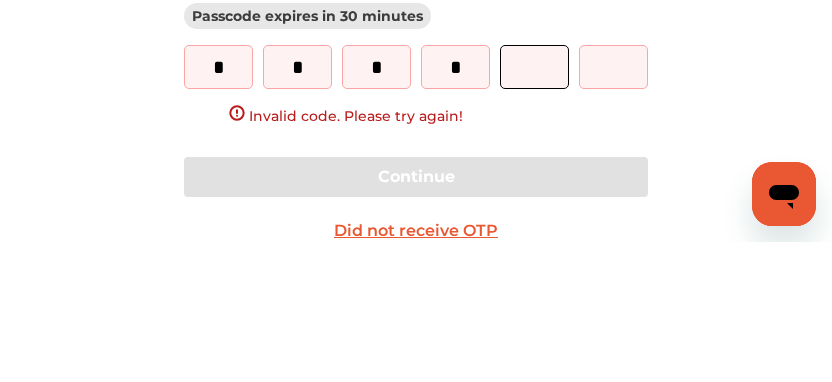 type on "*" 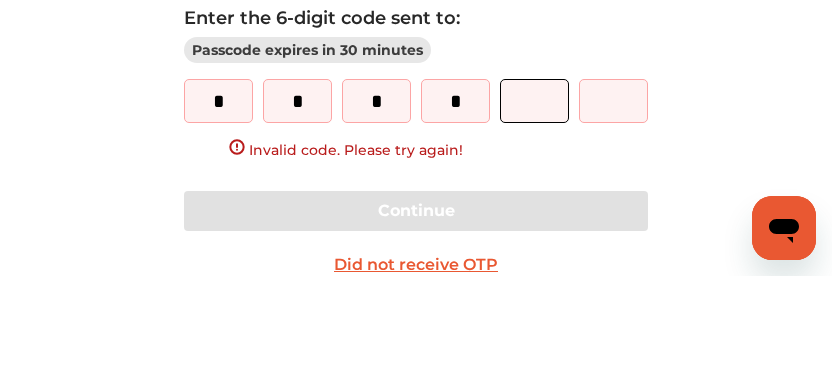 type on "*" 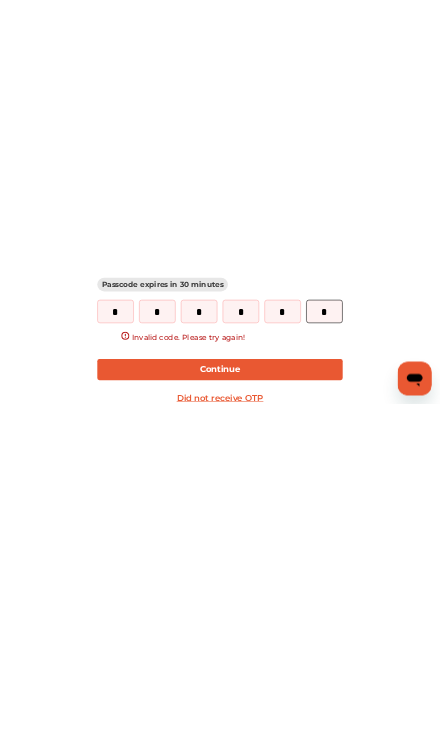 scroll, scrollTop: 75, scrollLeft: 0, axis: vertical 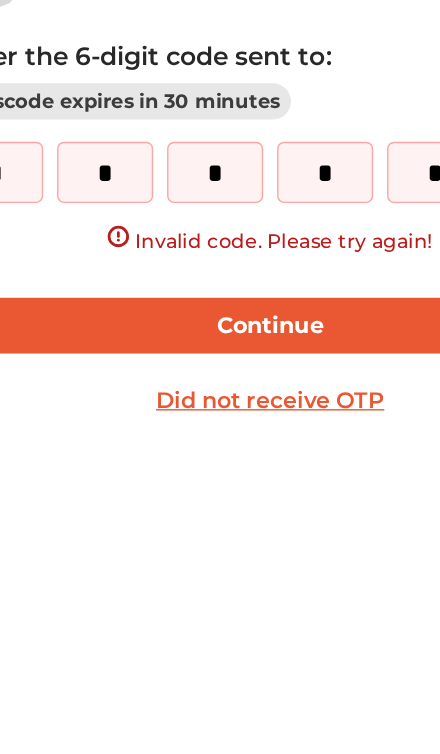 type on "*" 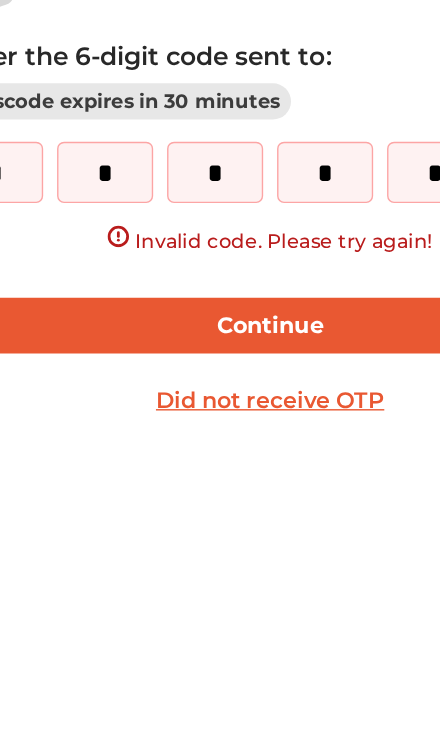 click on "Continue" at bounding box center (194, 503) 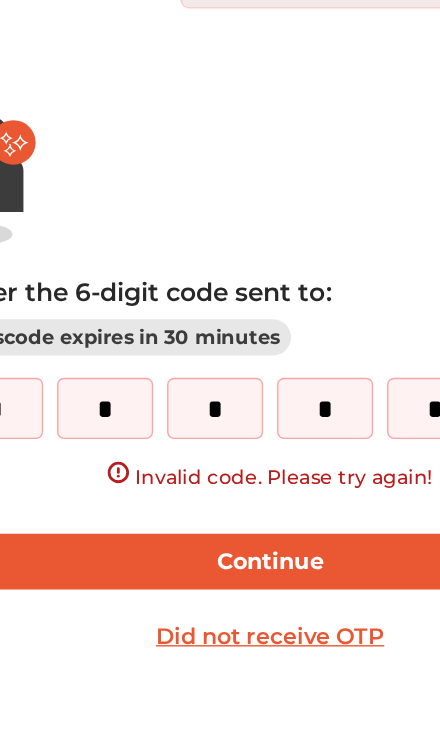 scroll, scrollTop: 0, scrollLeft: 0, axis: both 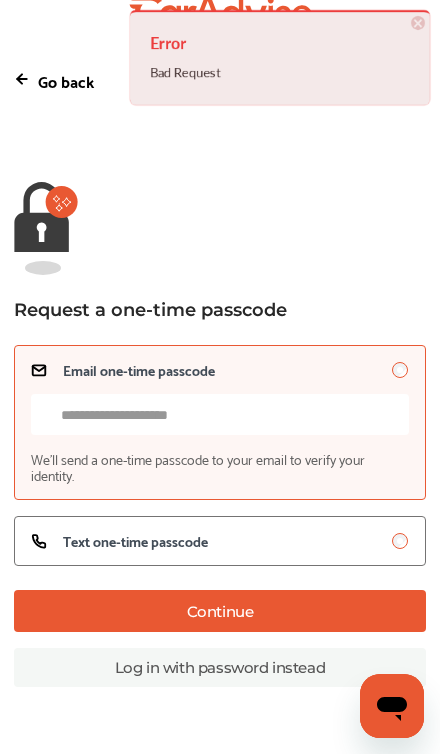 click on "Email one-time passcode We’ll send a one-time passcode to your email to verify your identity." at bounding box center (220, 414) 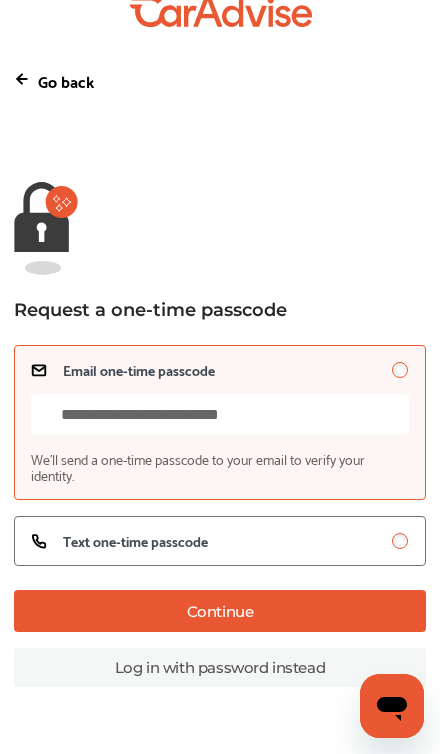 type on "**********" 